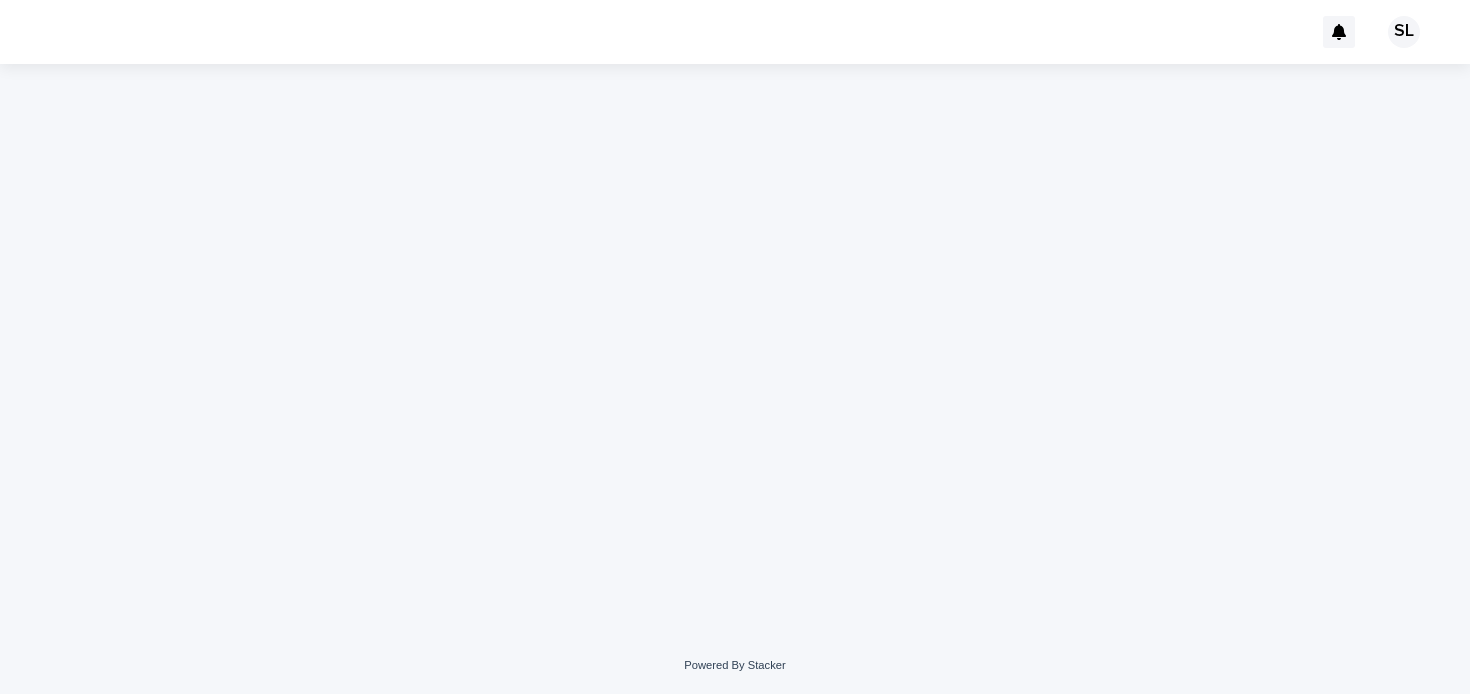 scroll, scrollTop: 0, scrollLeft: 0, axis: both 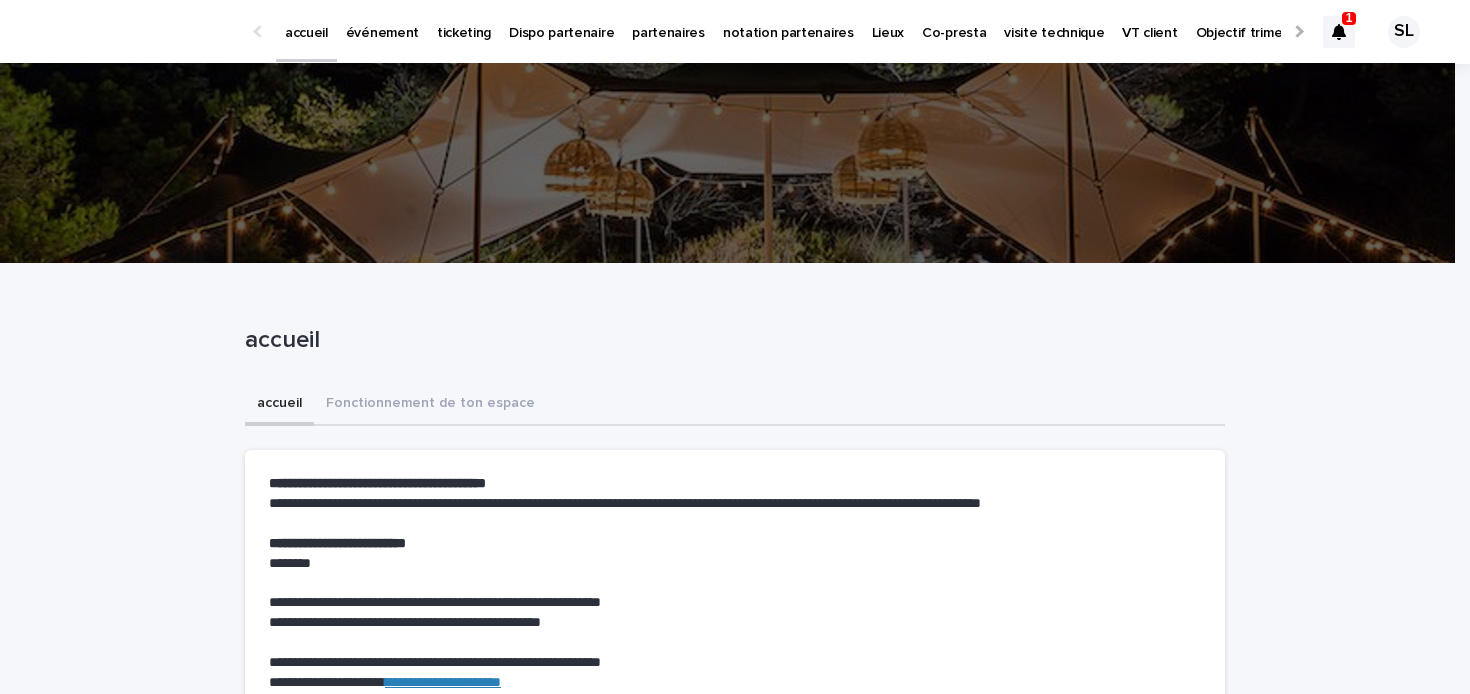 click 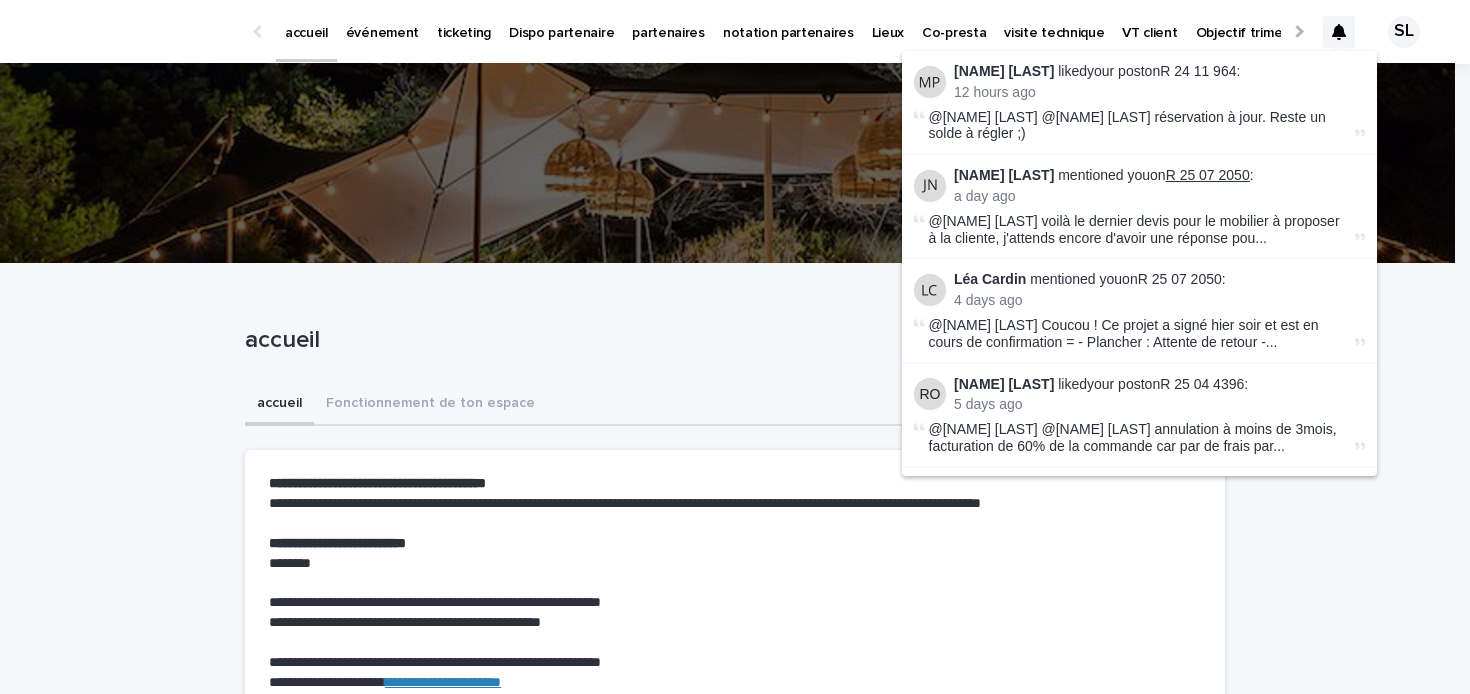 click on "R 25 07 2050" at bounding box center [1208, 175] 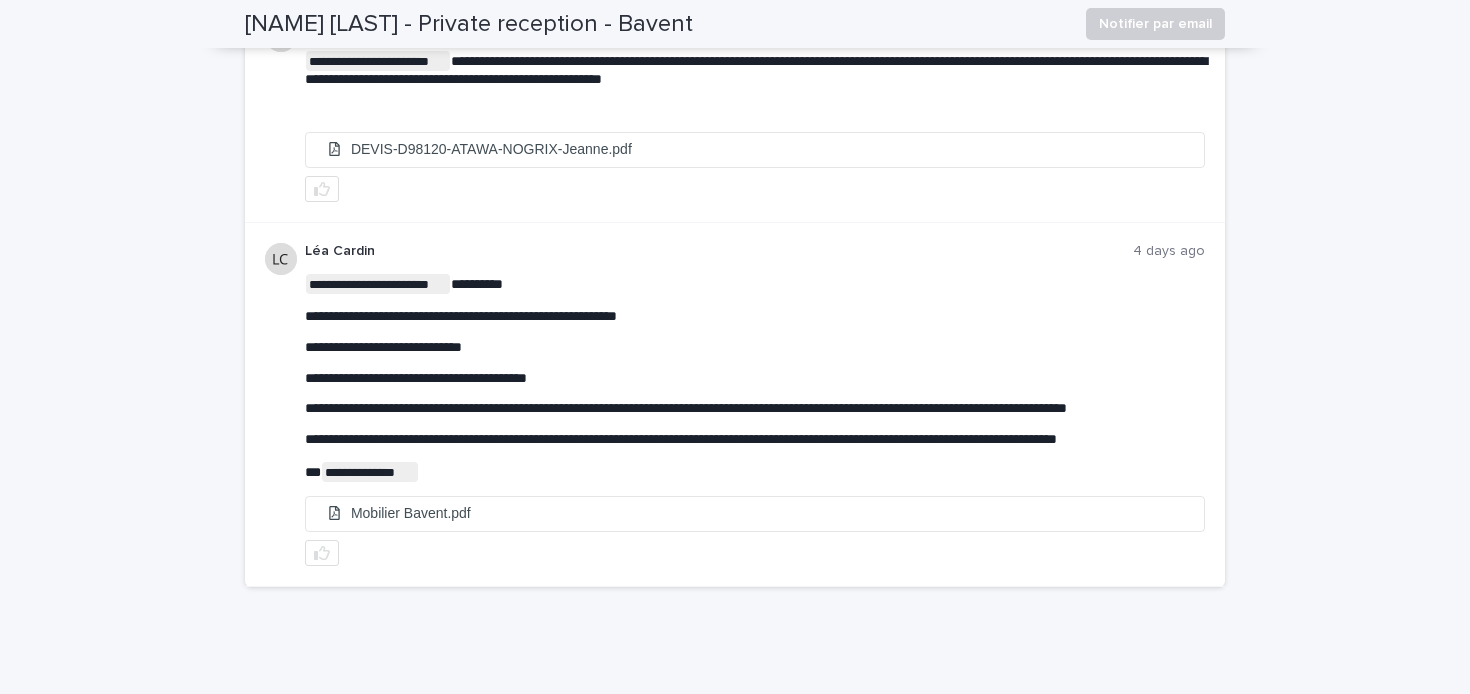 scroll, scrollTop: 0, scrollLeft: 0, axis: both 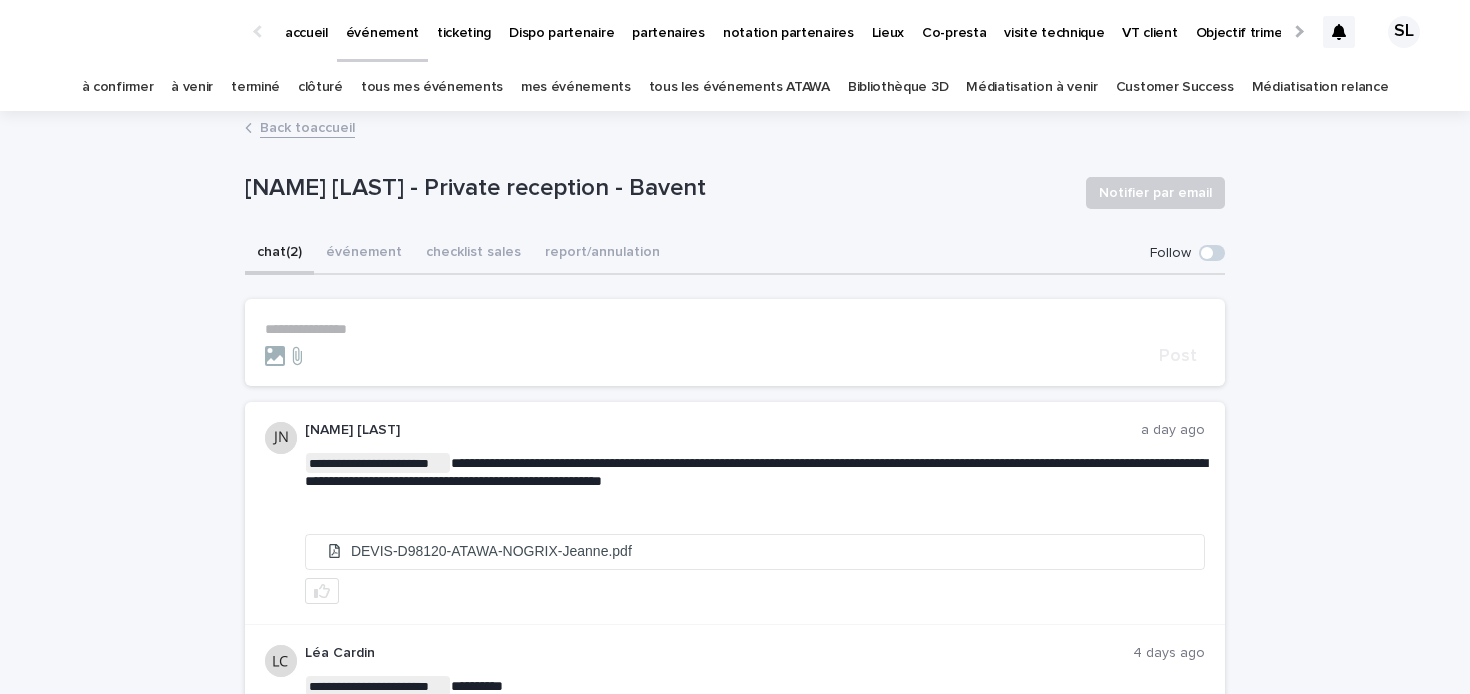 click on "accueil" at bounding box center (306, 21) 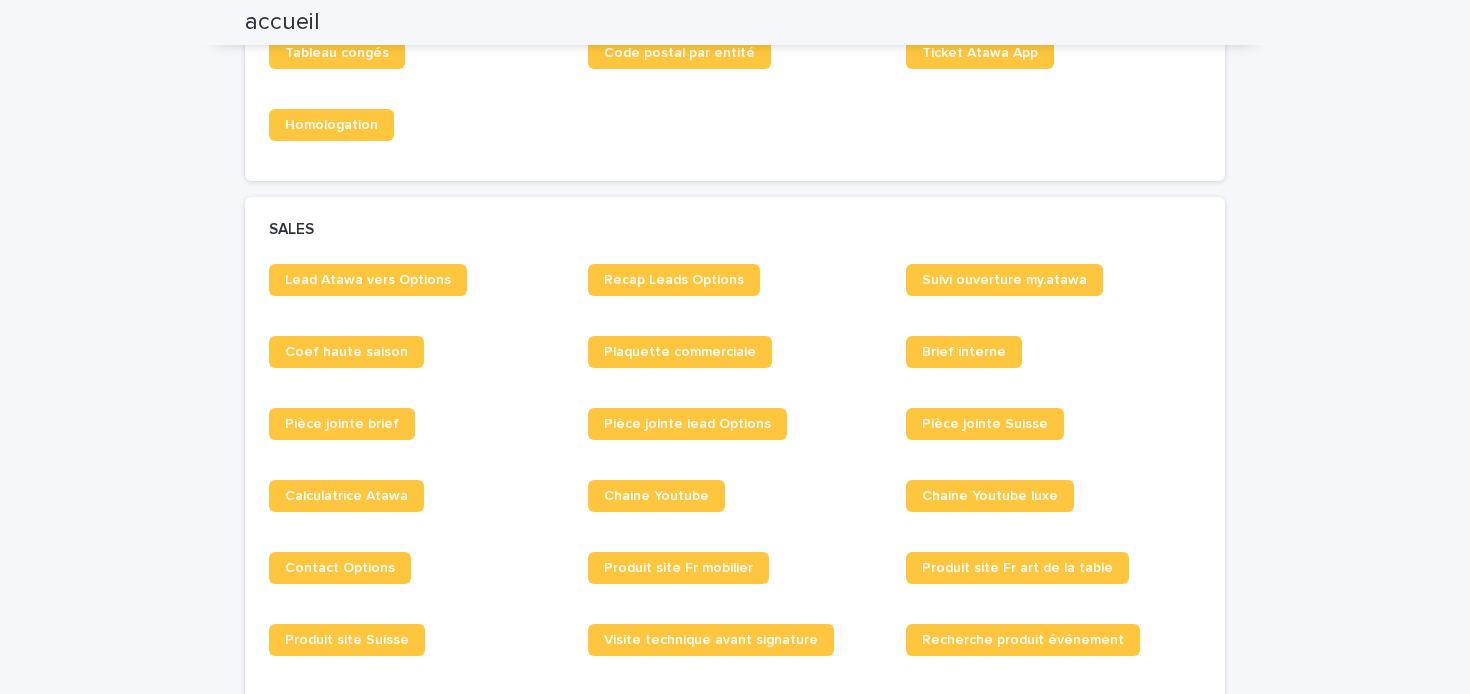 scroll, scrollTop: 1387, scrollLeft: 0, axis: vertical 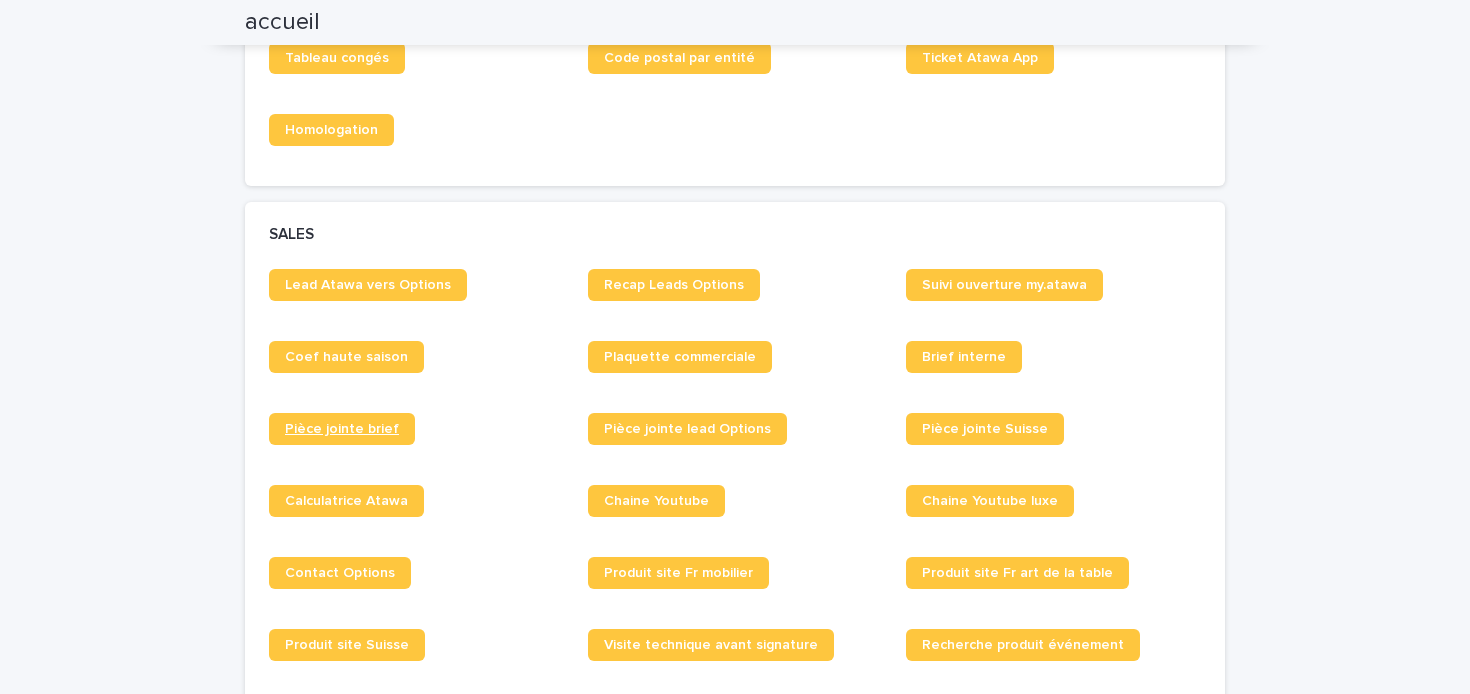 click on "Pièce jointe brief" at bounding box center (342, 429) 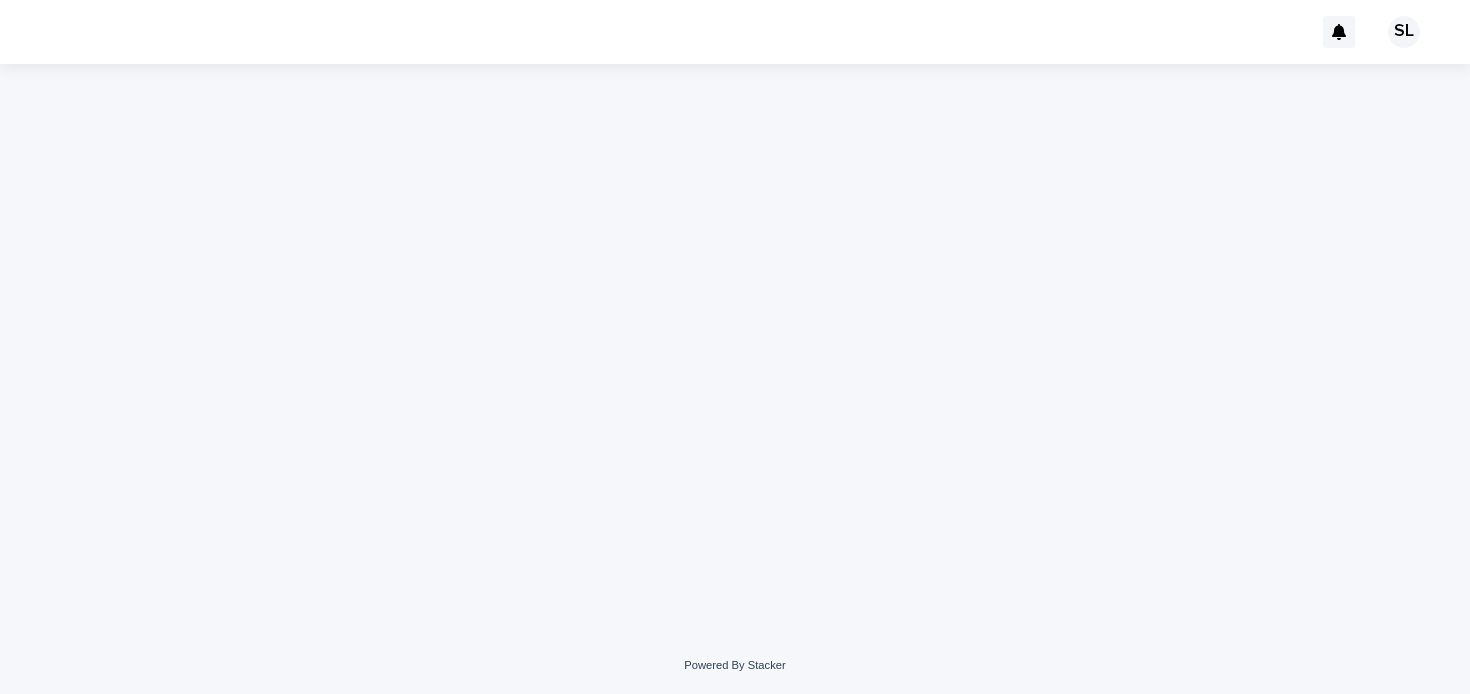 scroll, scrollTop: 0, scrollLeft: 0, axis: both 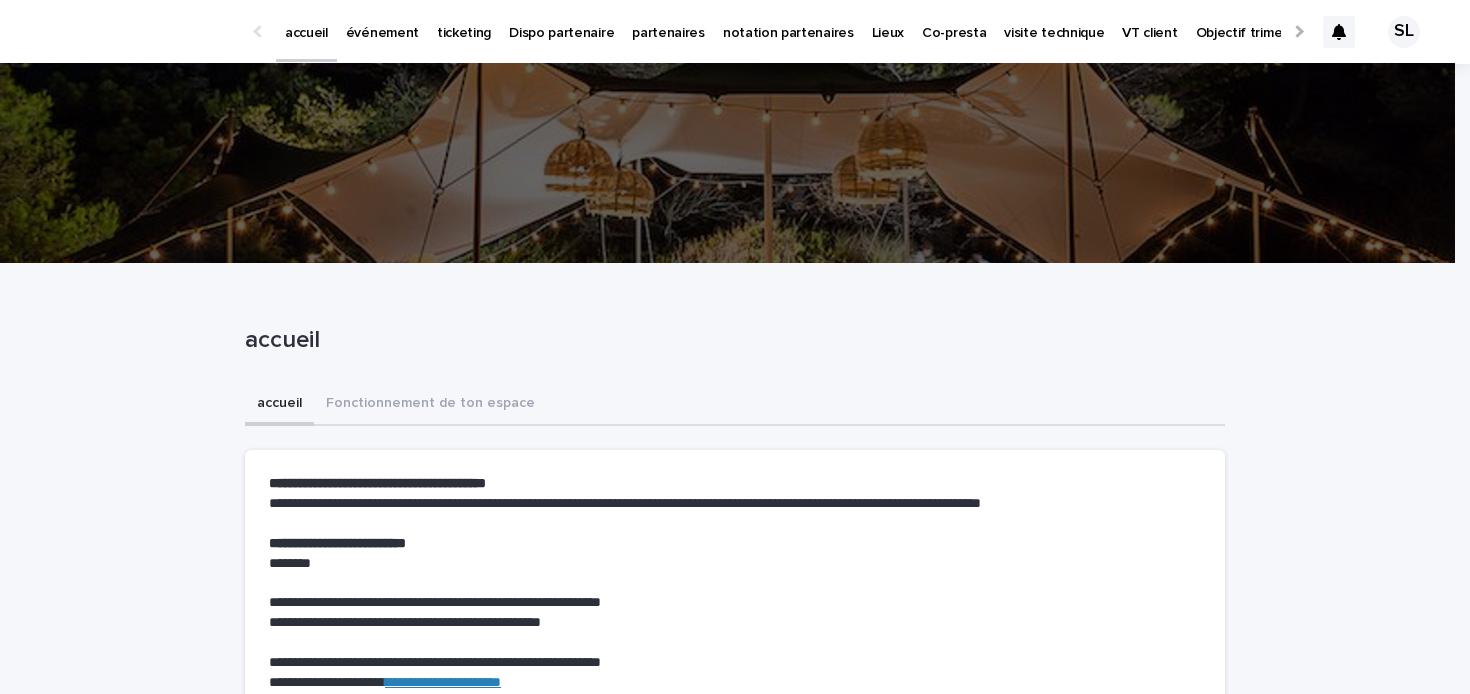 click on "événement" at bounding box center [382, 21] 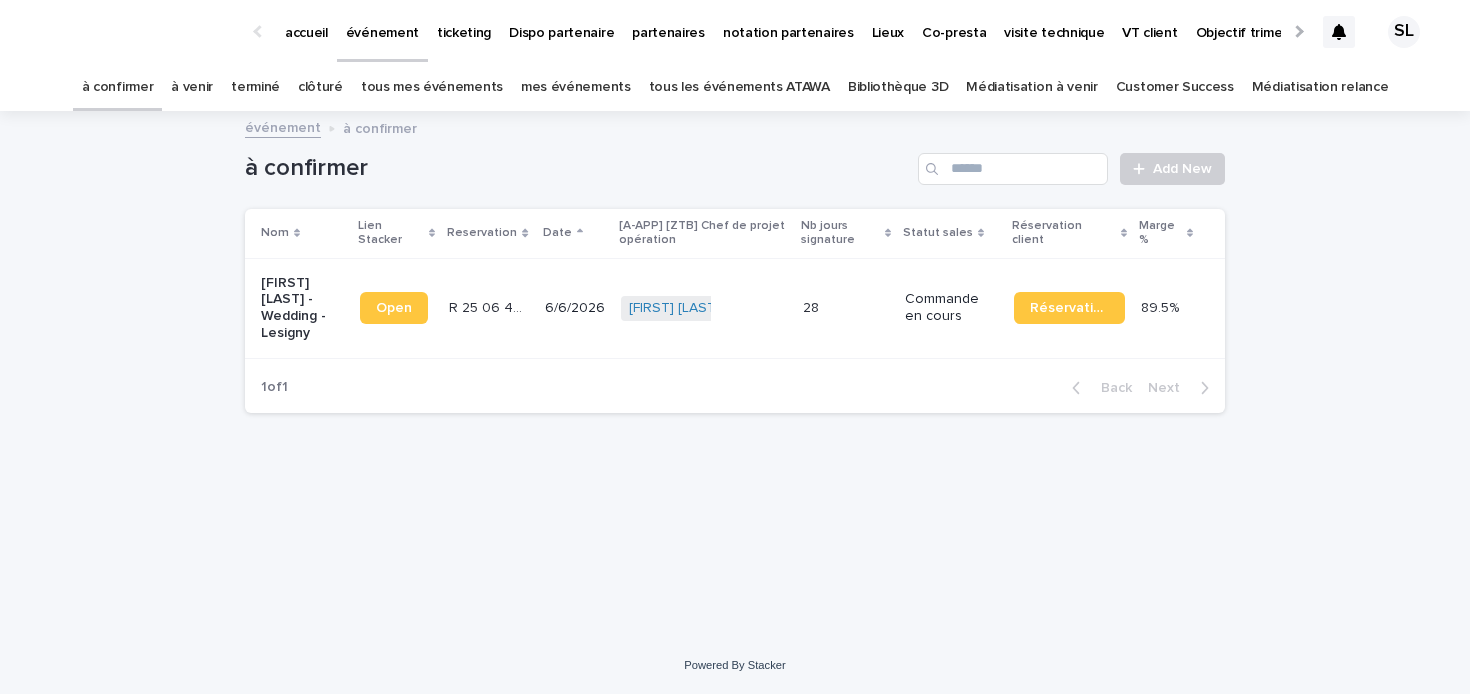 click on "tous mes événements" at bounding box center (432, 87) 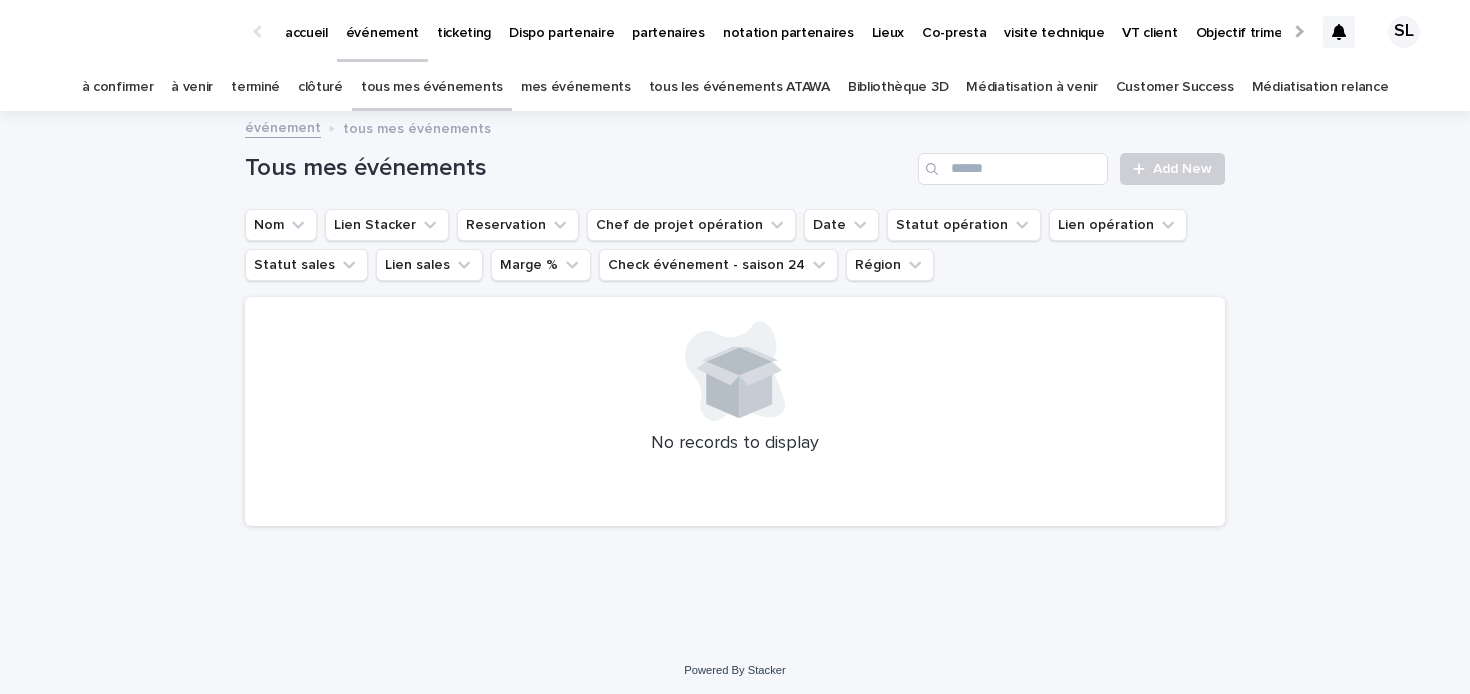click on "tous les événements ATAWA" at bounding box center [739, 87] 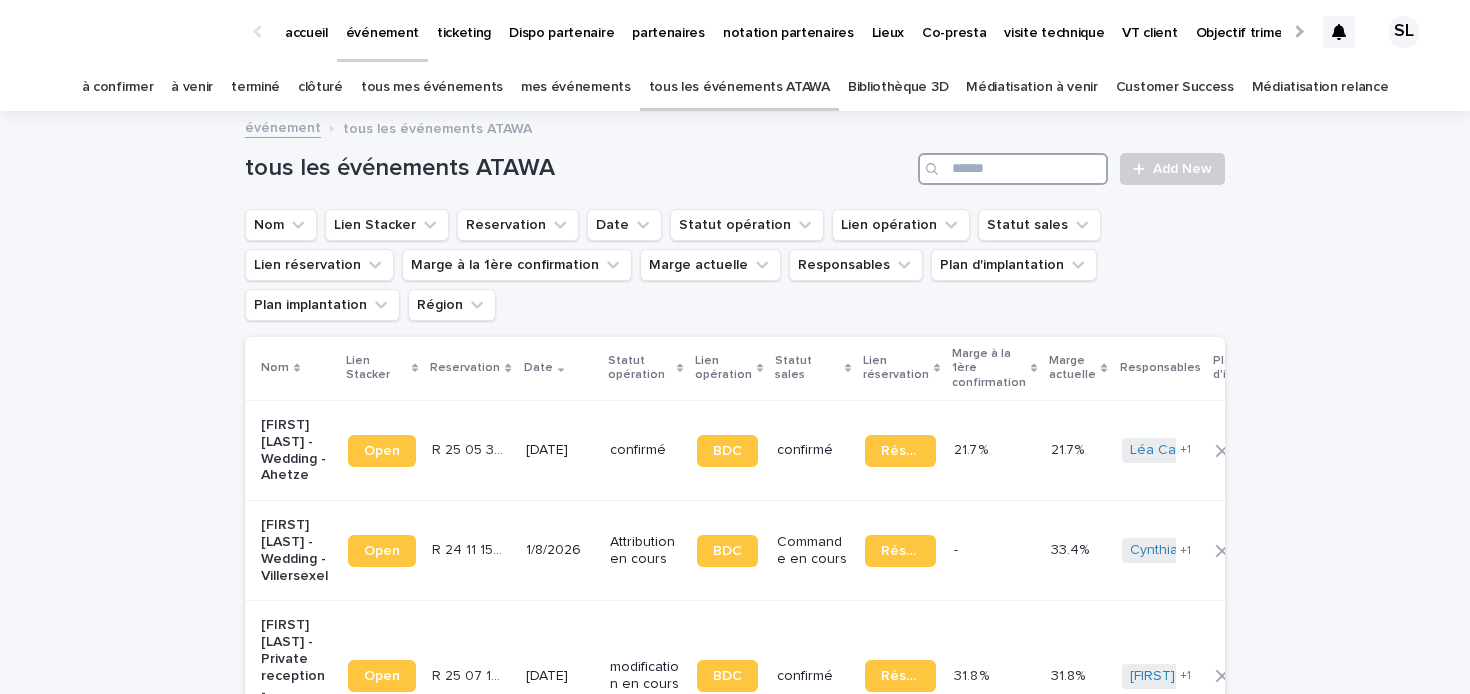 click at bounding box center [1013, 169] 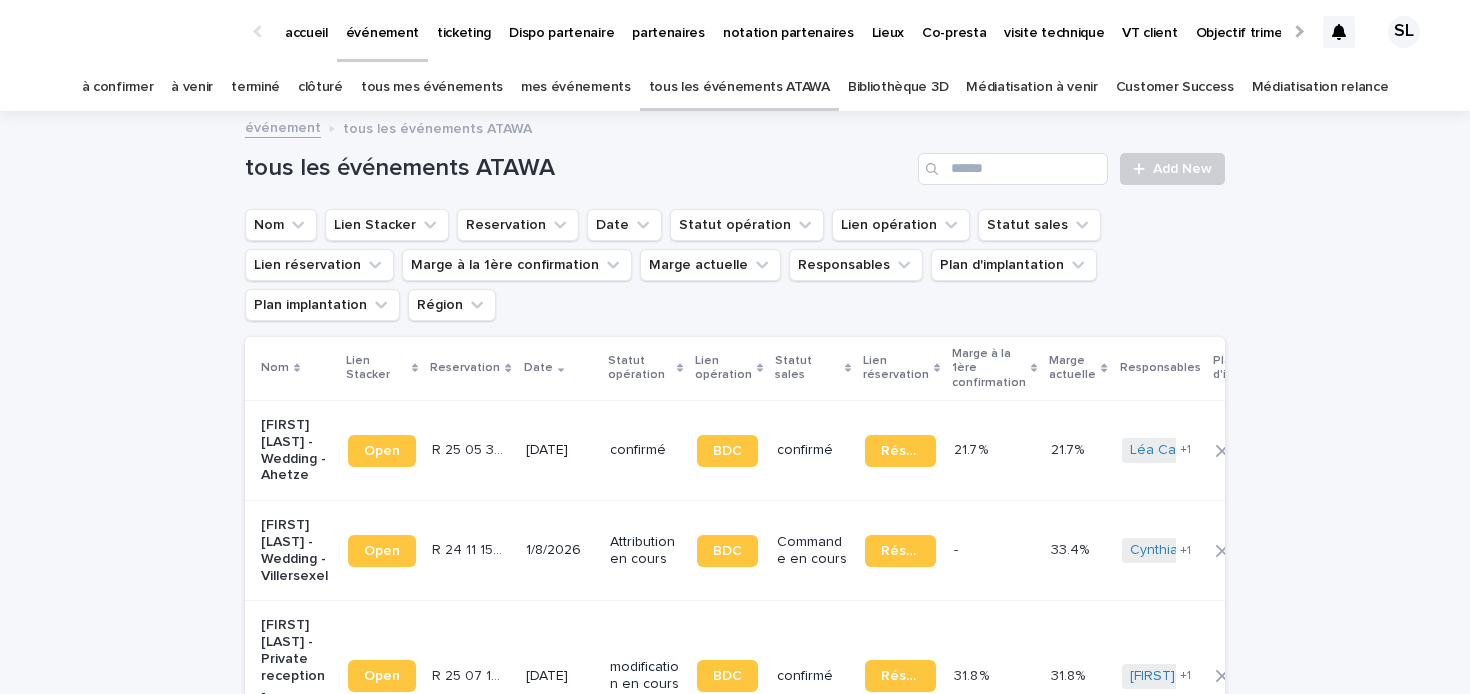 click on "[FIRST] [LAST] - Wedding - [CITY]" at bounding box center [296, 450] 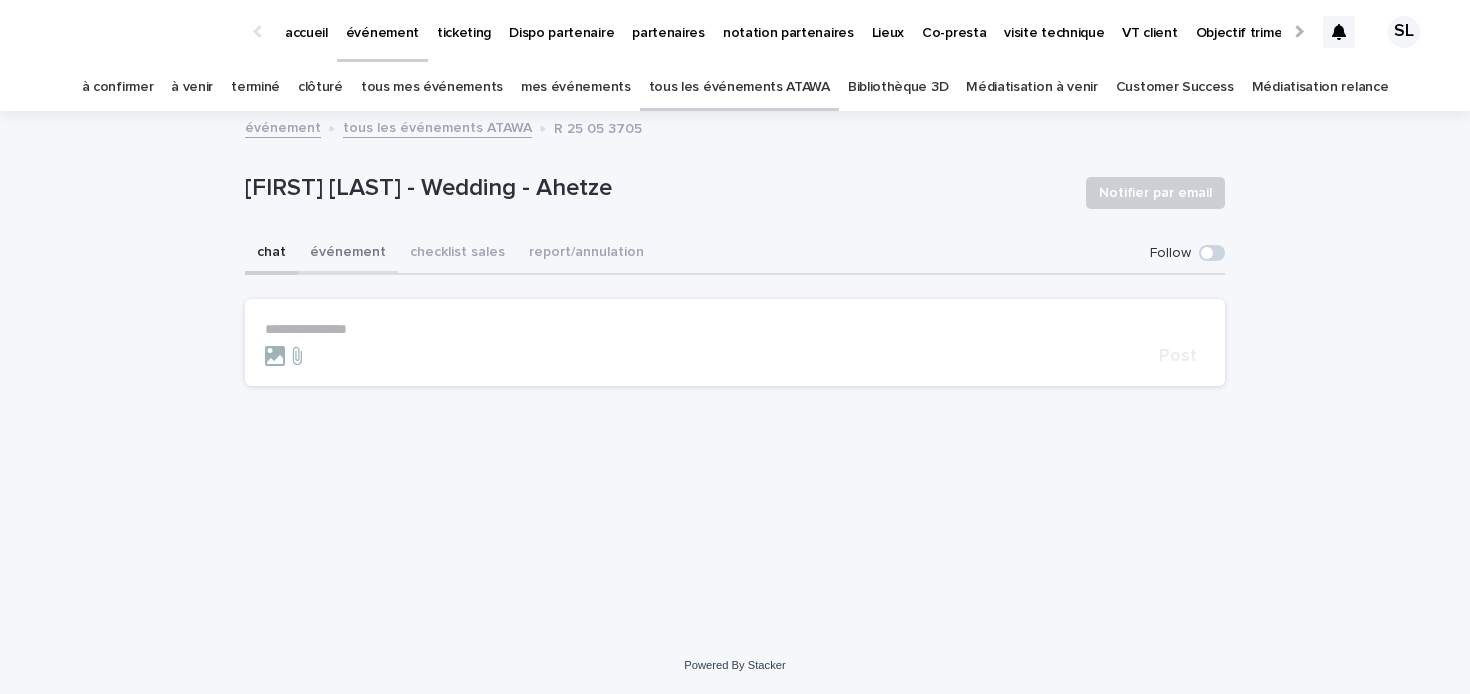 click on "événement" at bounding box center [348, 254] 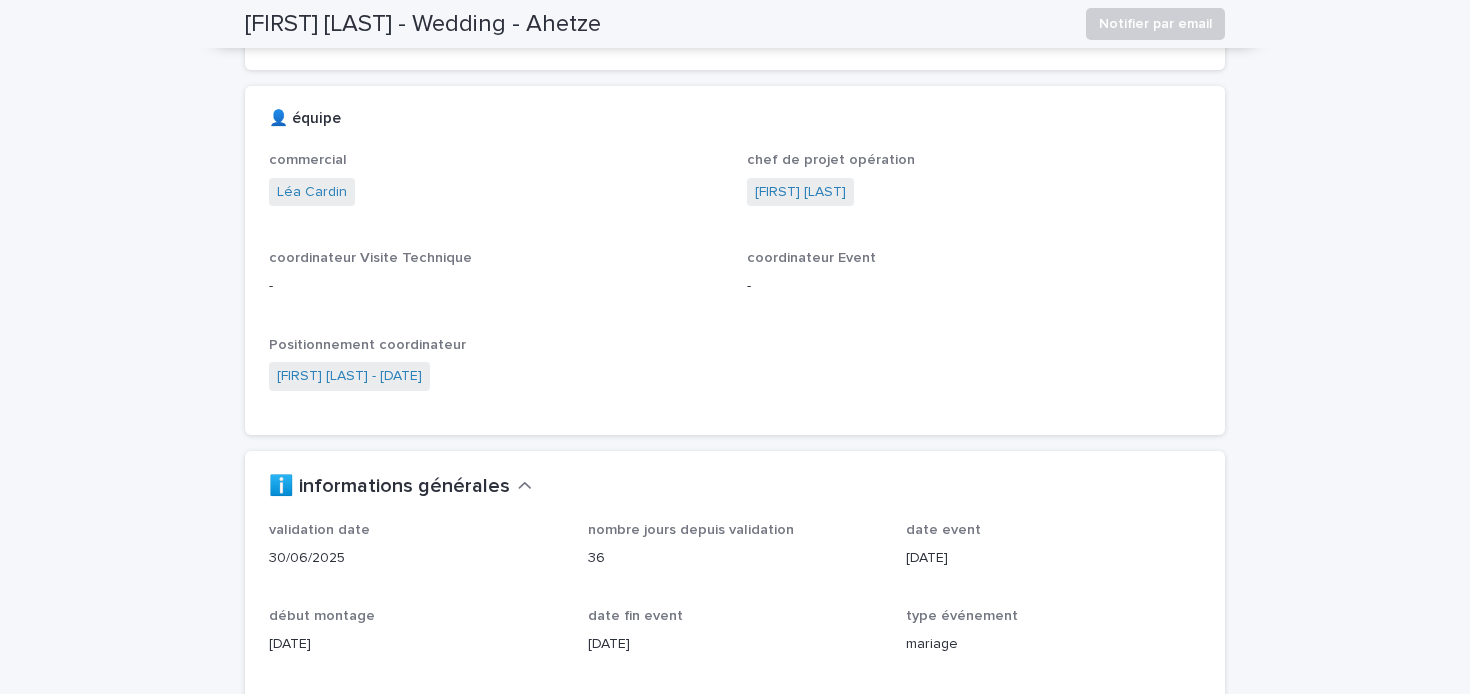 scroll, scrollTop: 832, scrollLeft: 0, axis: vertical 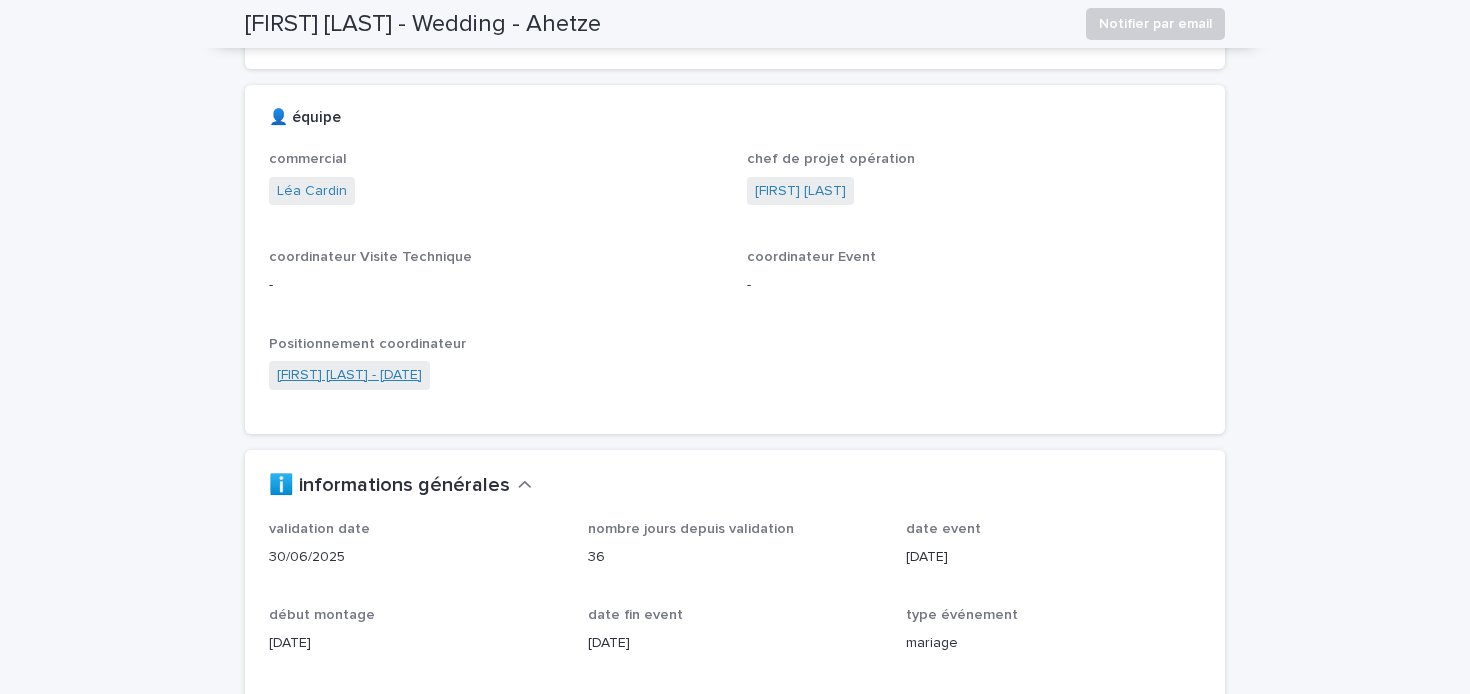 click on "[FIRST] [LAST] - [DATE]" at bounding box center (349, 375) 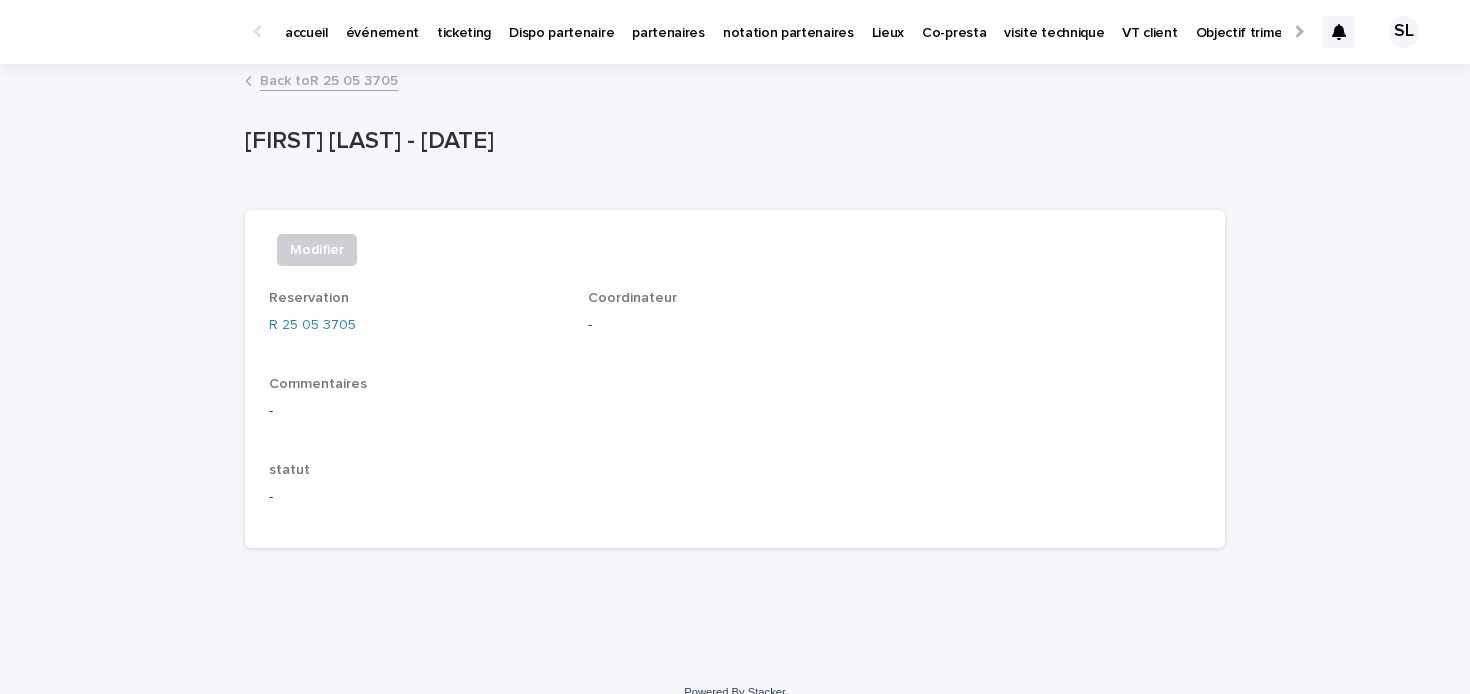 scroll, scrollTop: 14, scrollLeft: 0, axis: vertical 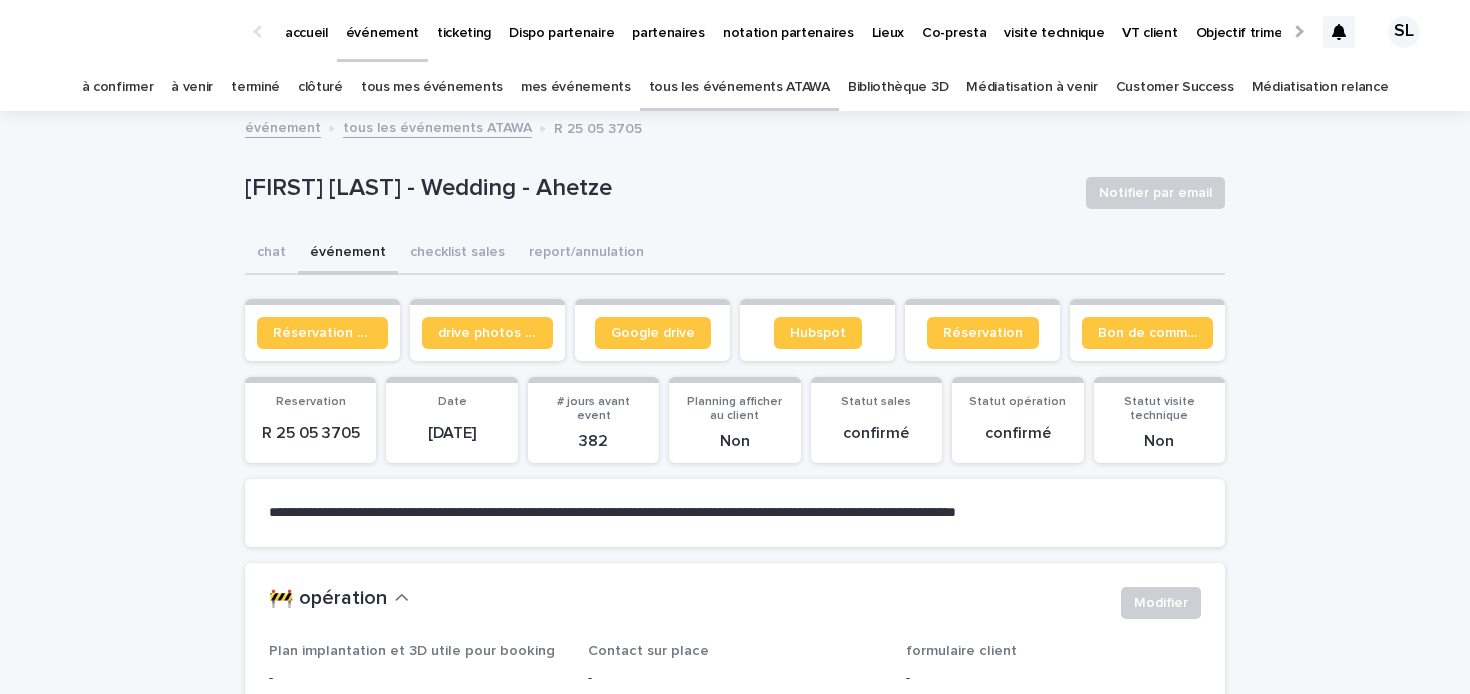 drag, startPoint x: 658, startPoint y: 204, endPoint x: 213, endPoint y: 185, distance: 445.40543 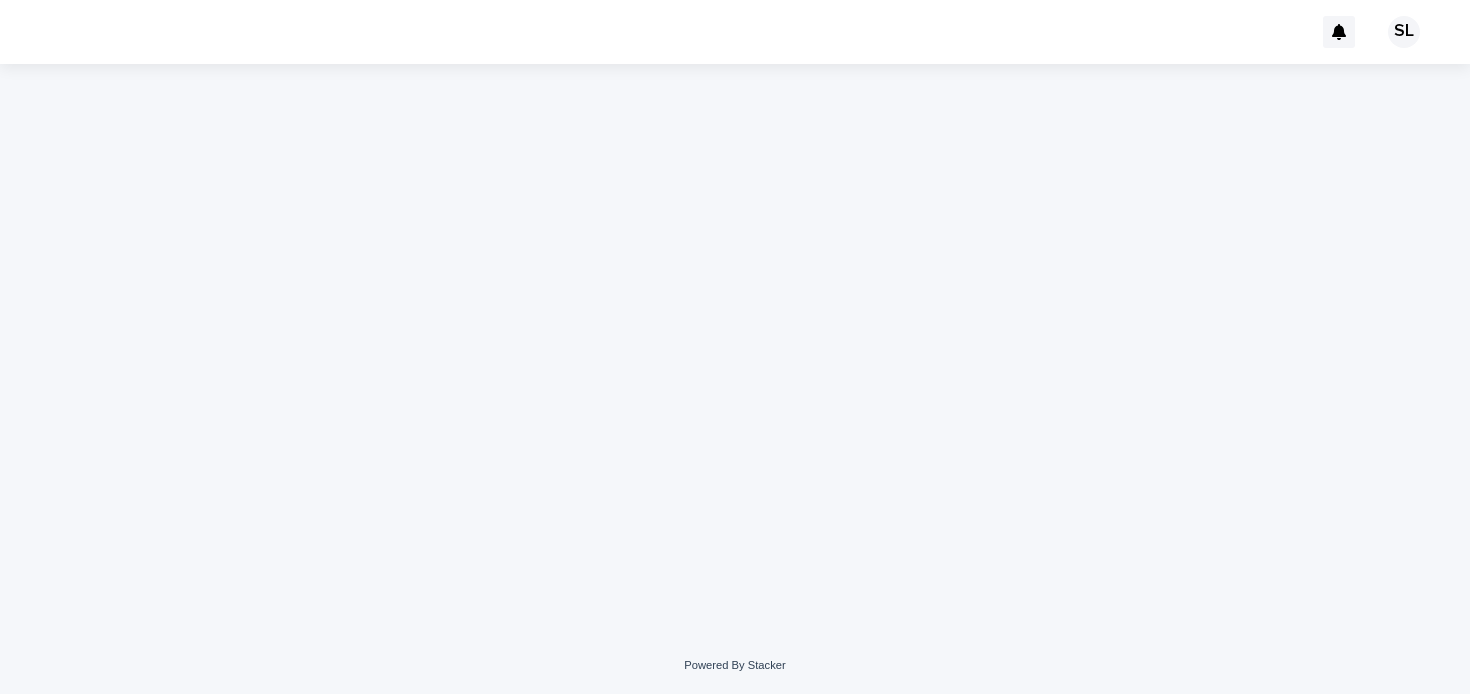 scroll, scrollTop: 0, scrollLeft: 0, axis: both 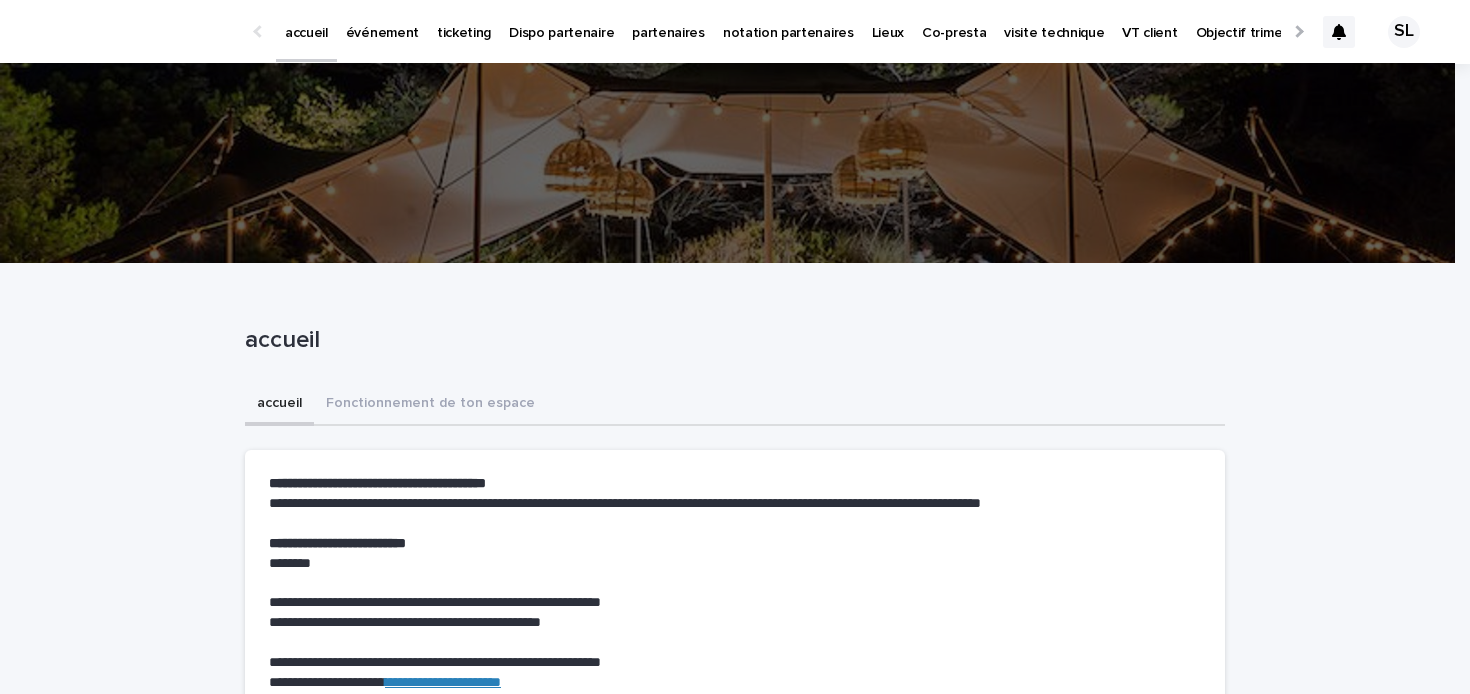 click on "événement" at bounding box center (382, 31) 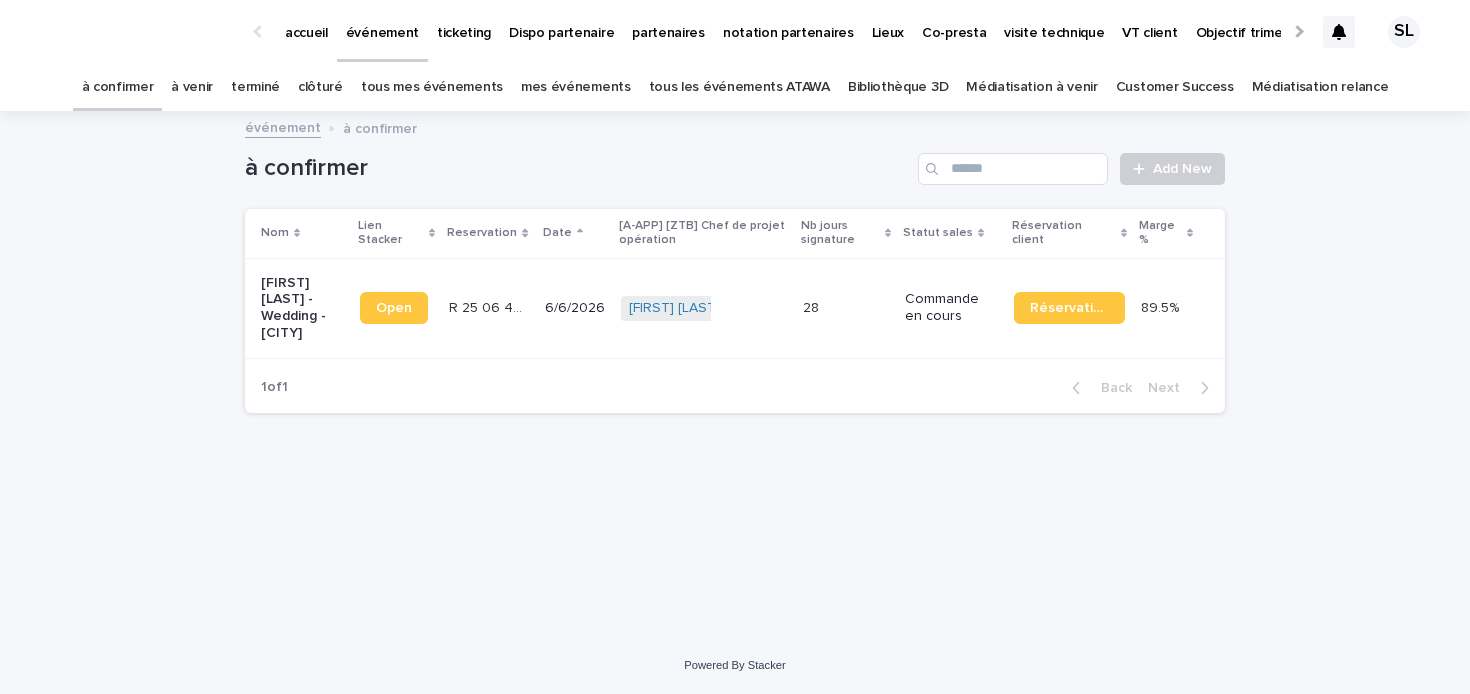 click on "tous mes événements" at bounding box center (432, 87) 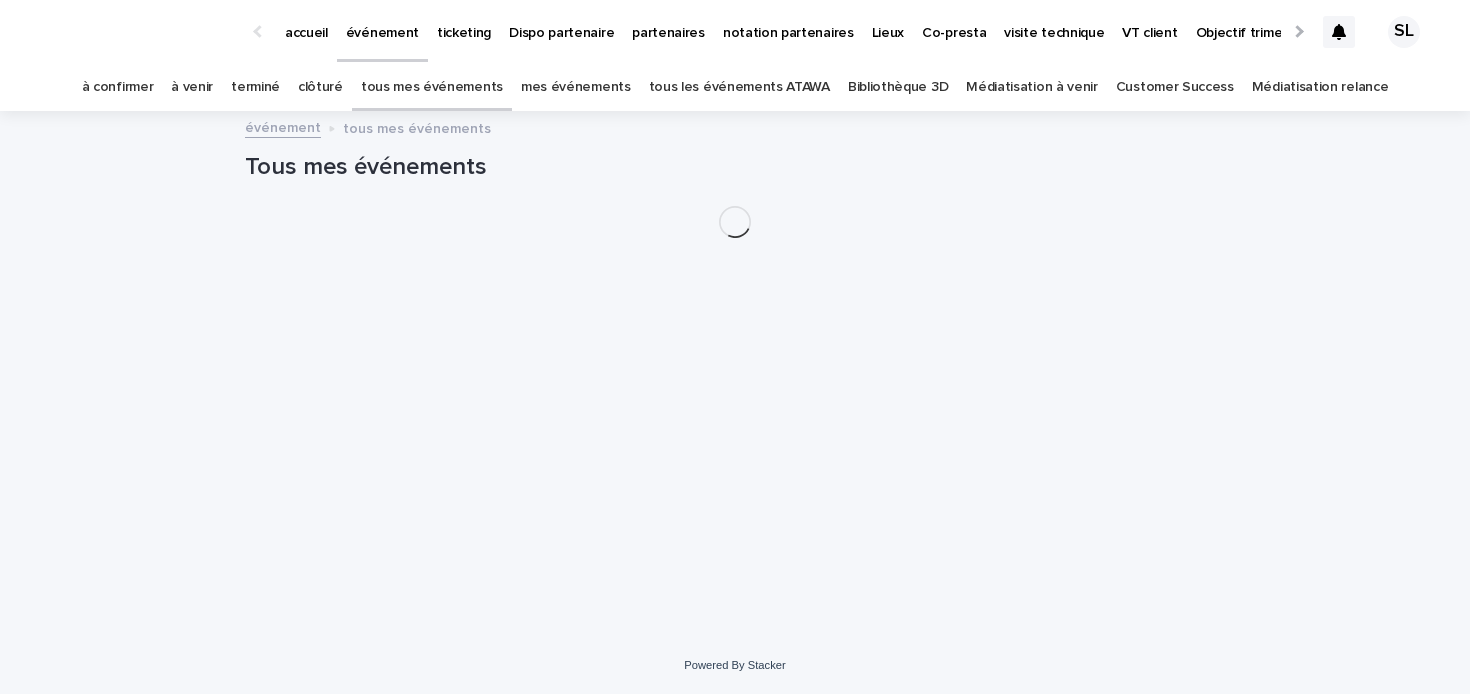 click on "tous les événements ATAWA" at bounding box center [739, 87] 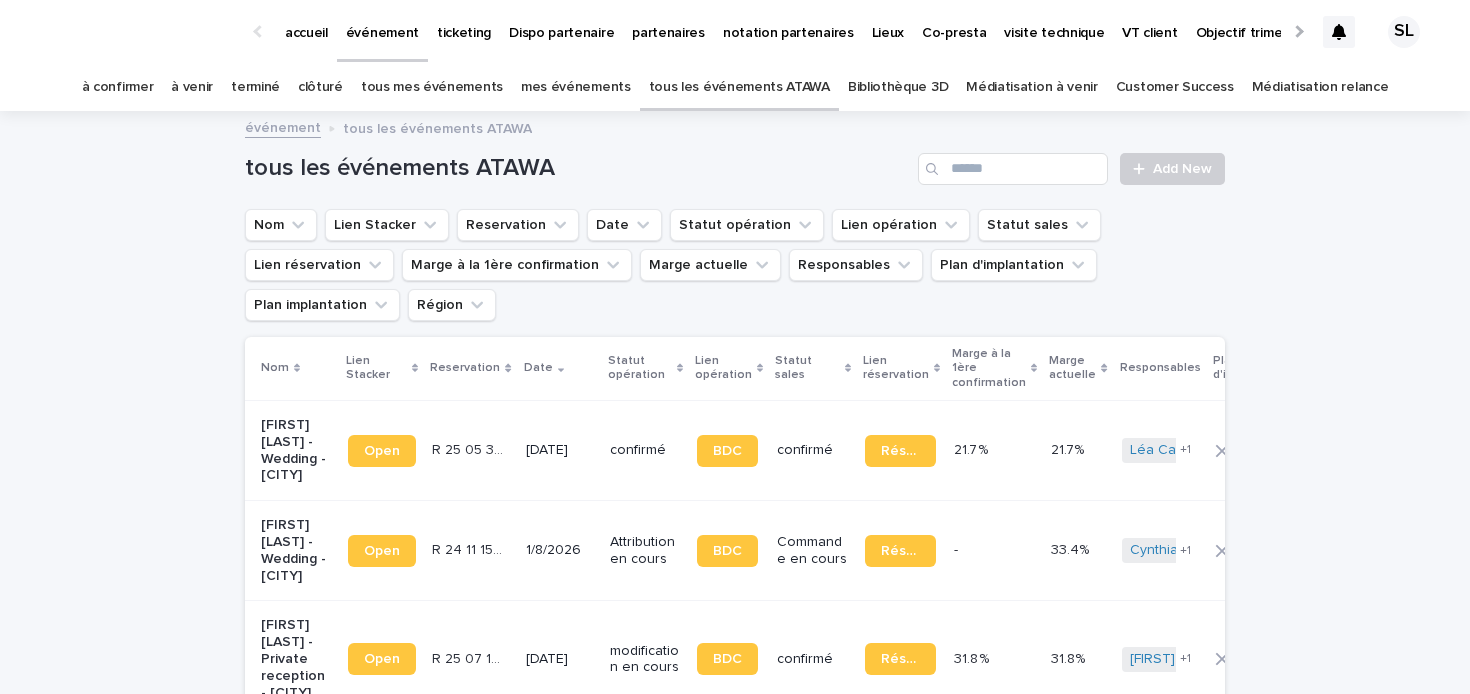 click on "[FIRST] [LAST] - Wedding - [CITY]" at bounding box center [296, 450] 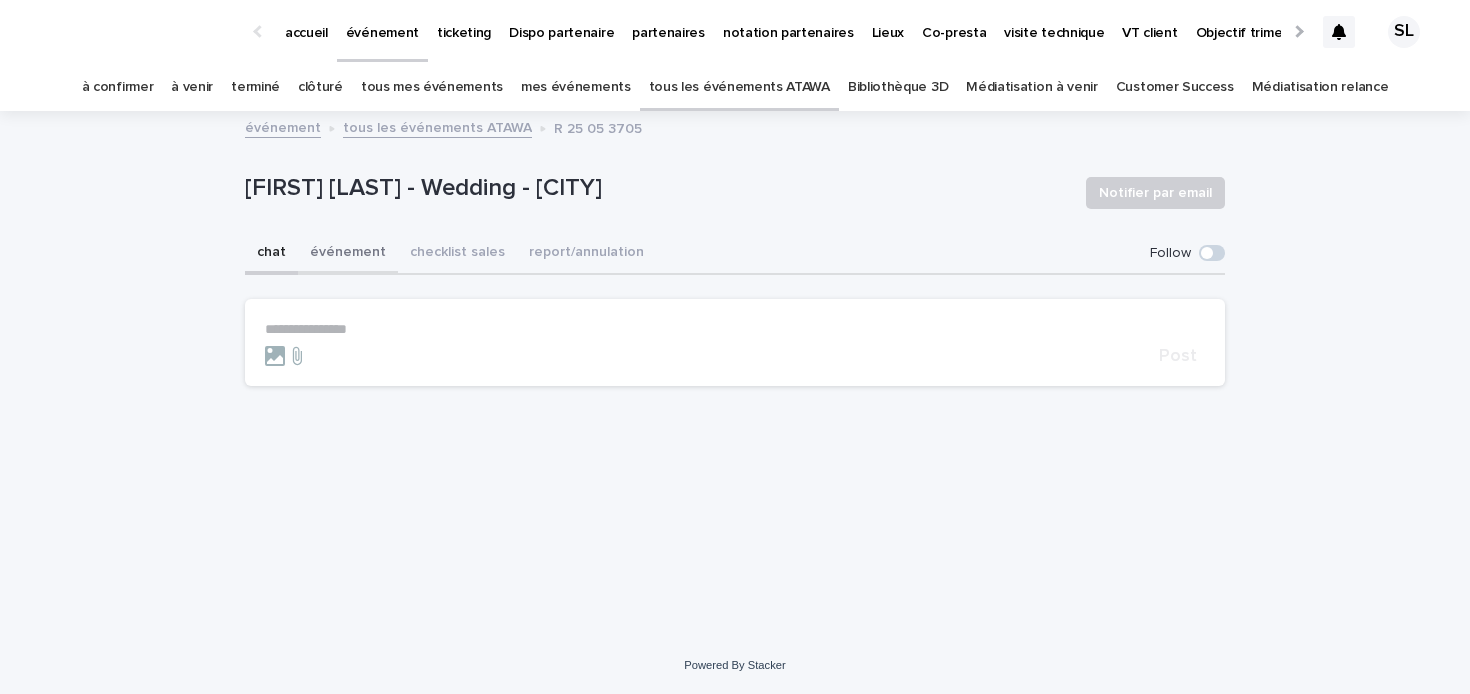 click on "événement" at bounding box center [348, 254] 